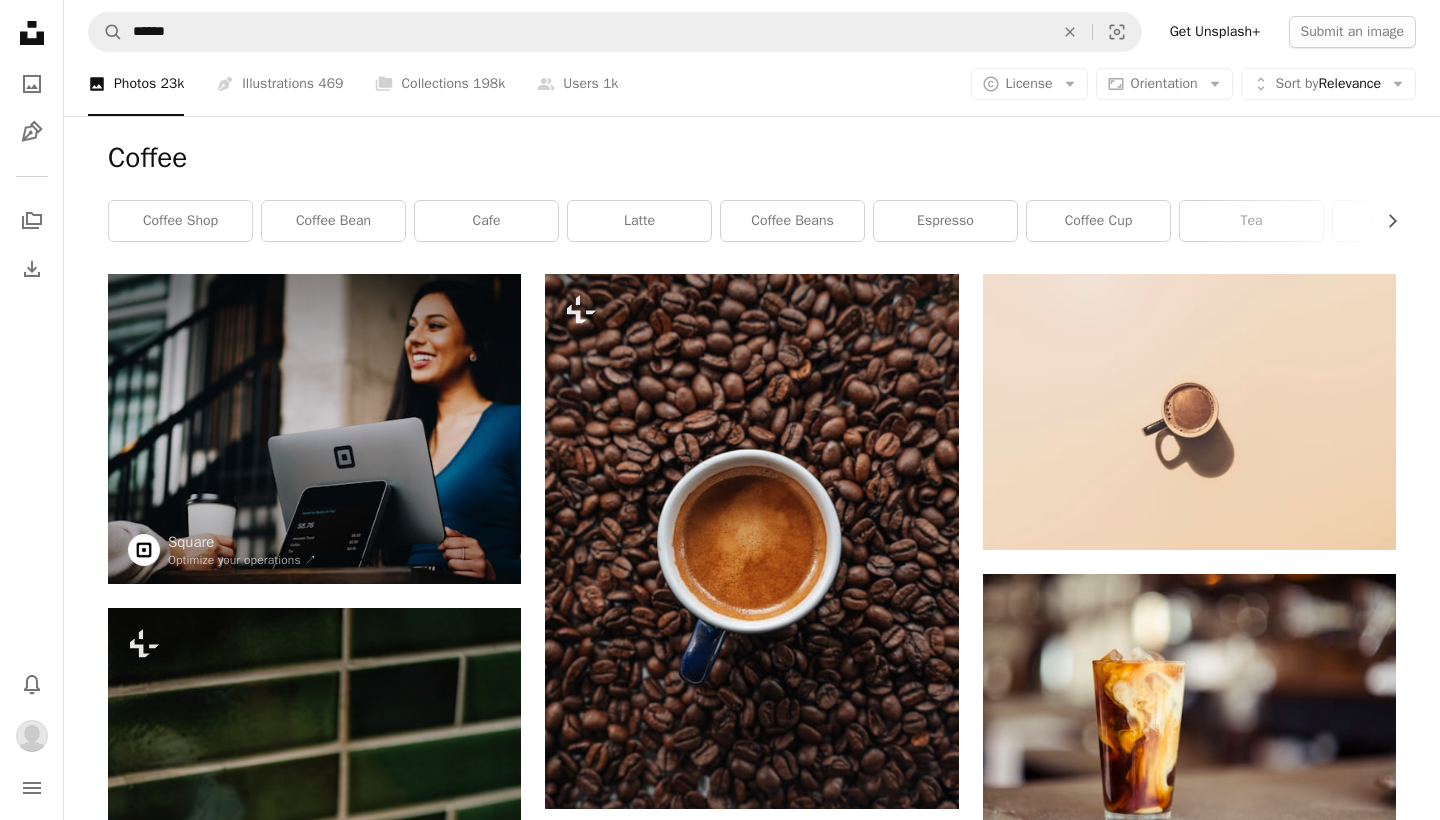 scroll, scrollTop: 38809, scrollLeft: 0, axis: vertical 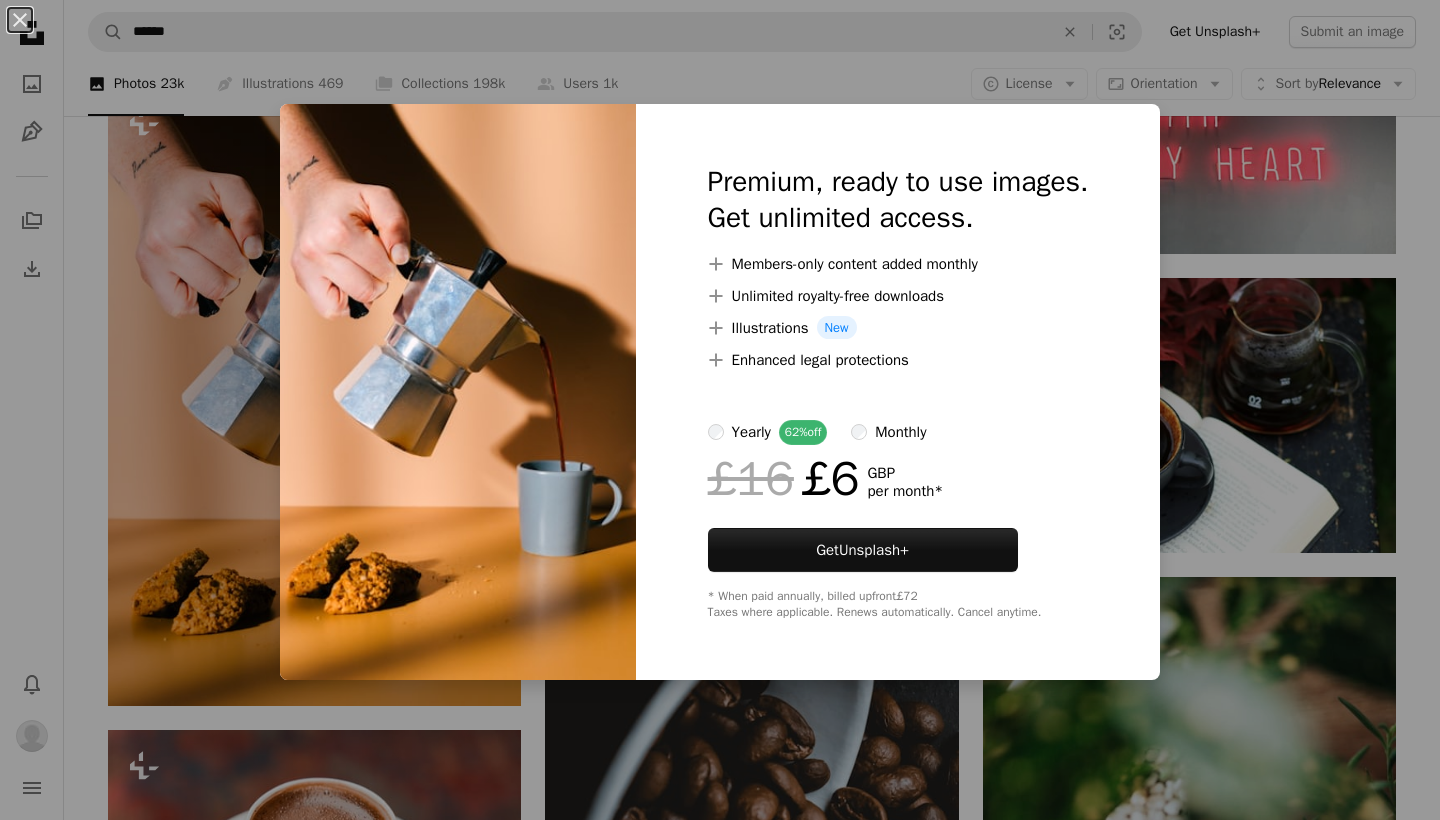 click on "An X shape Premium, ready to use images. Get unlimited access. A plus sign Members-only content added monthly A plus sign Unlimited royalty-free downloads A plus sign Illustrations  New A plus sign Enhanced legal protections yearly 62%  off monthly £16   £6 GBP per month * Get  Unsplash+ * When paid annually, billed upfront  £72 Taxes where applicable. Renews automatically. Cancel anytime." at bounding box center [720, 410] 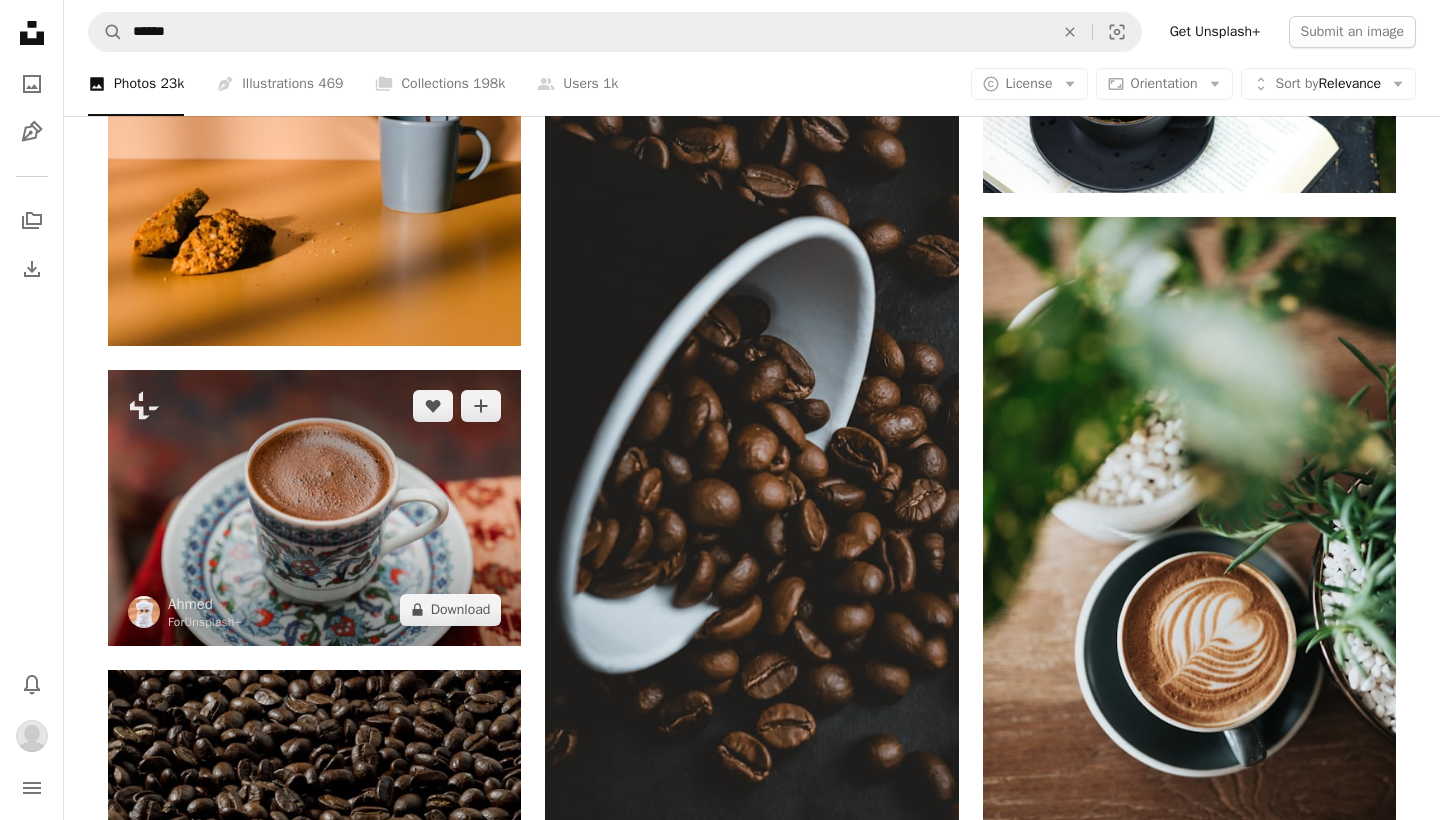scroll, scrollTop: 38840, scrollLeft: 0, axis: vertical 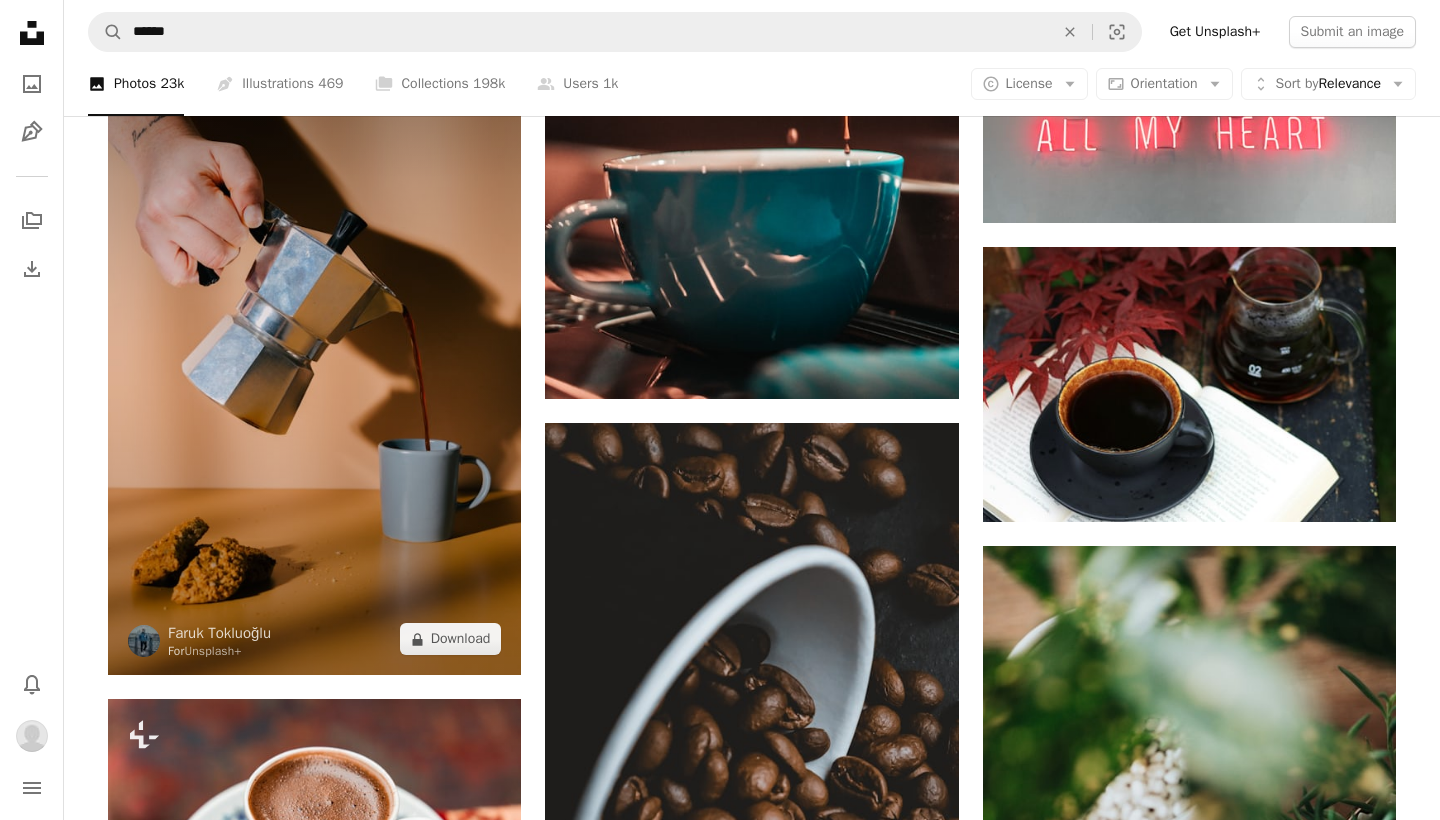 click at bounding box center (314, 365) 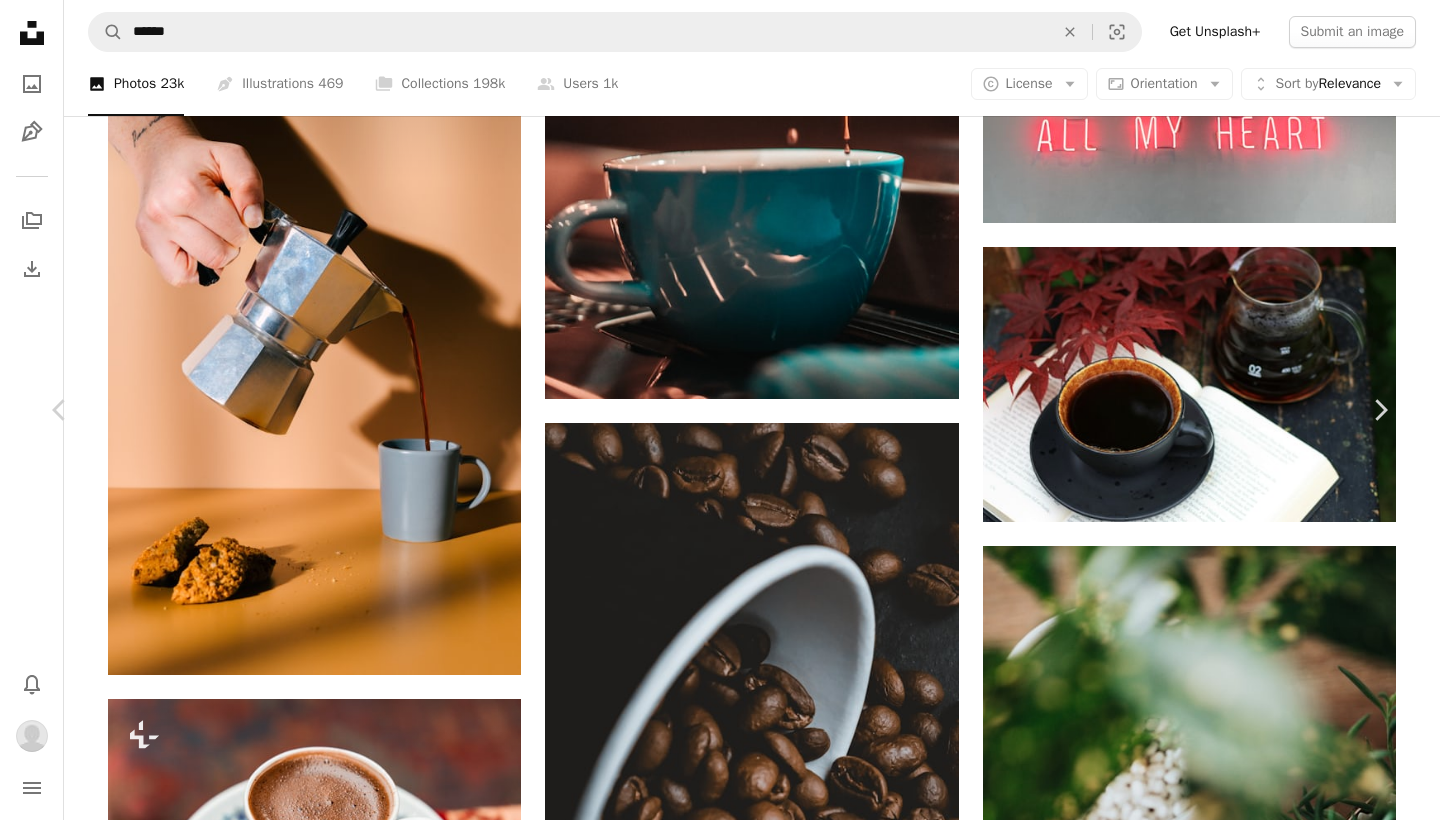 type 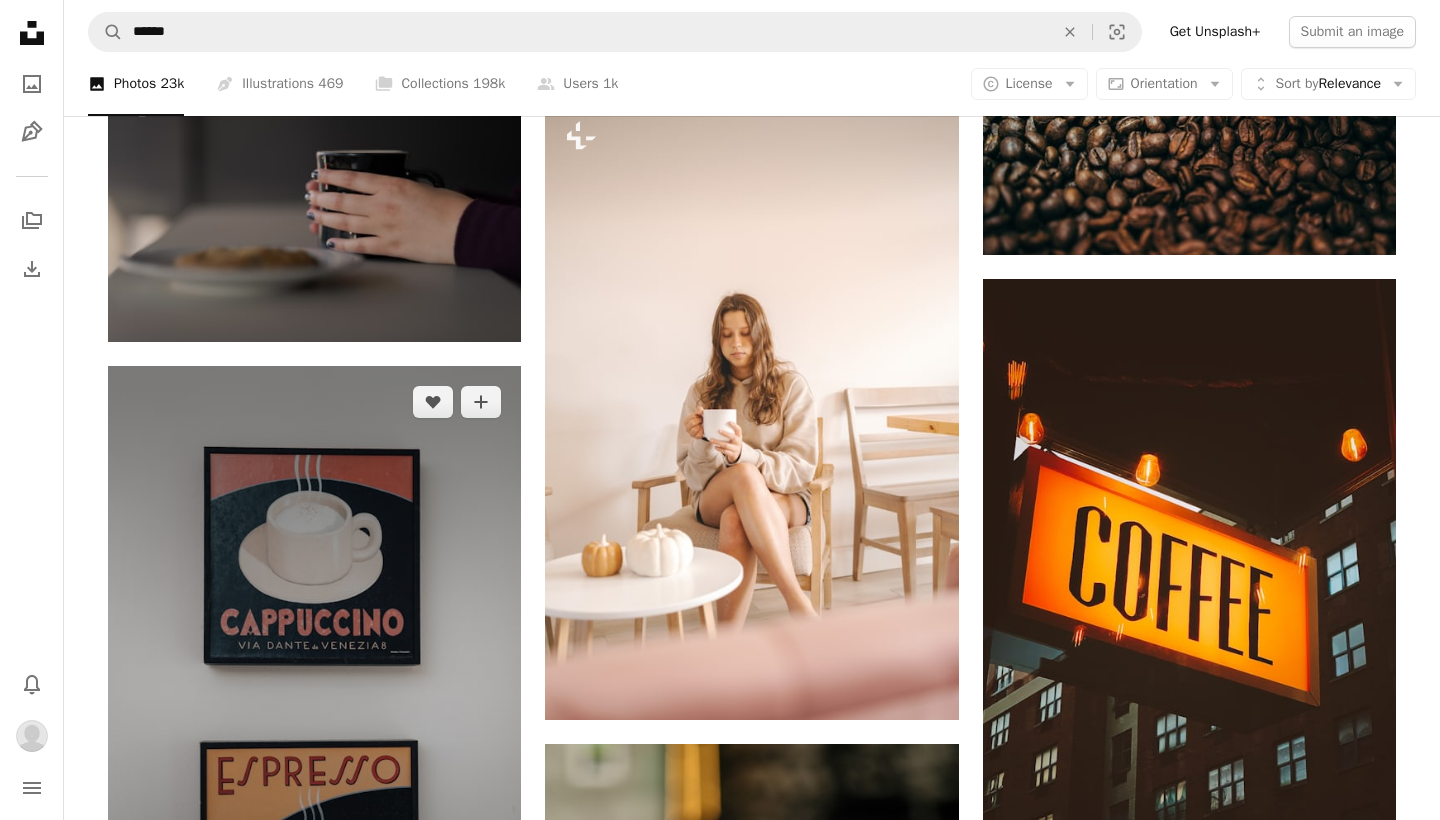 scroll, scrollTop: 92863, scrollLeft: 0, axis: vertical 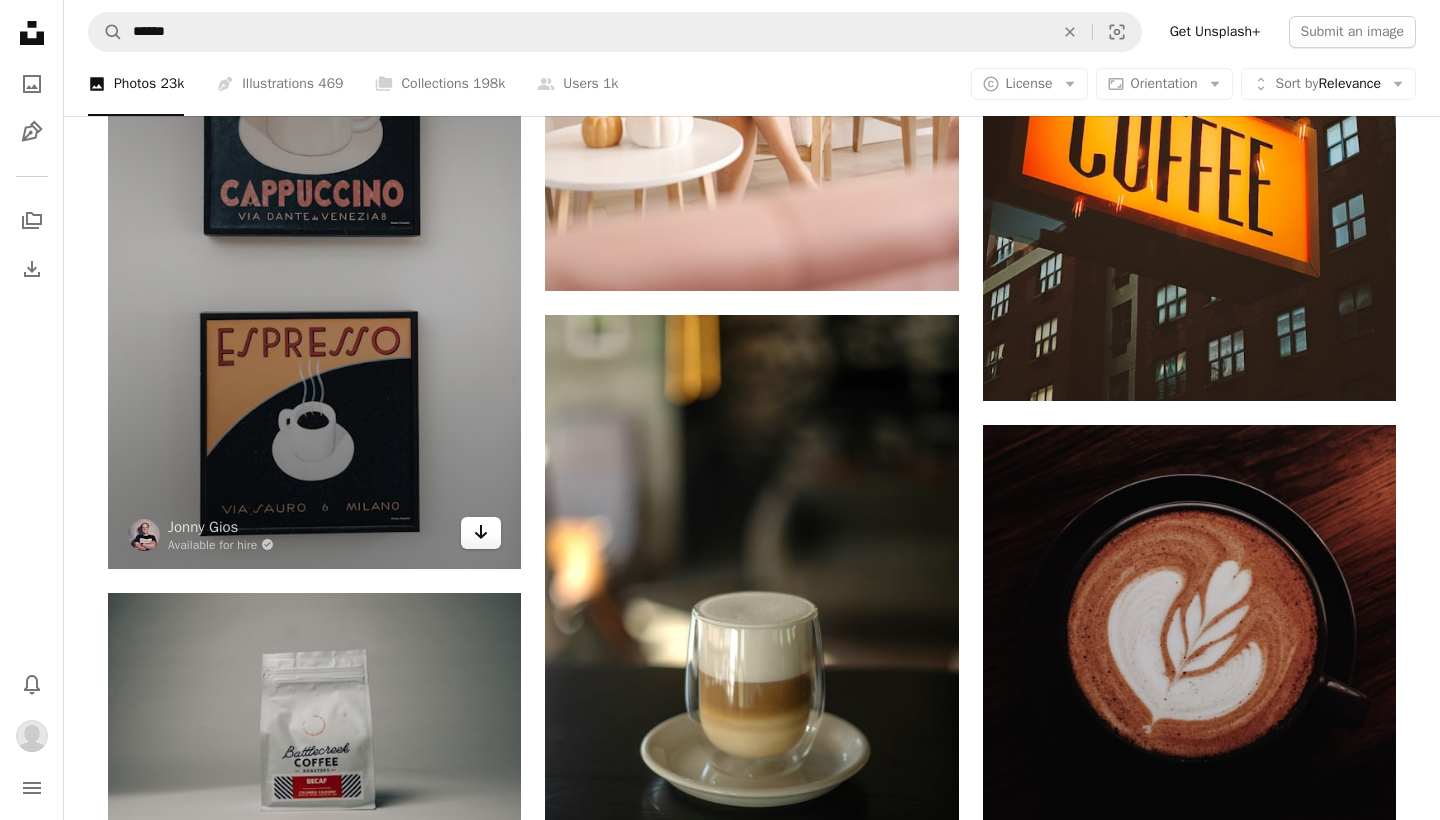 click on "Arrow pointing down" at bounding box center [481, 533] 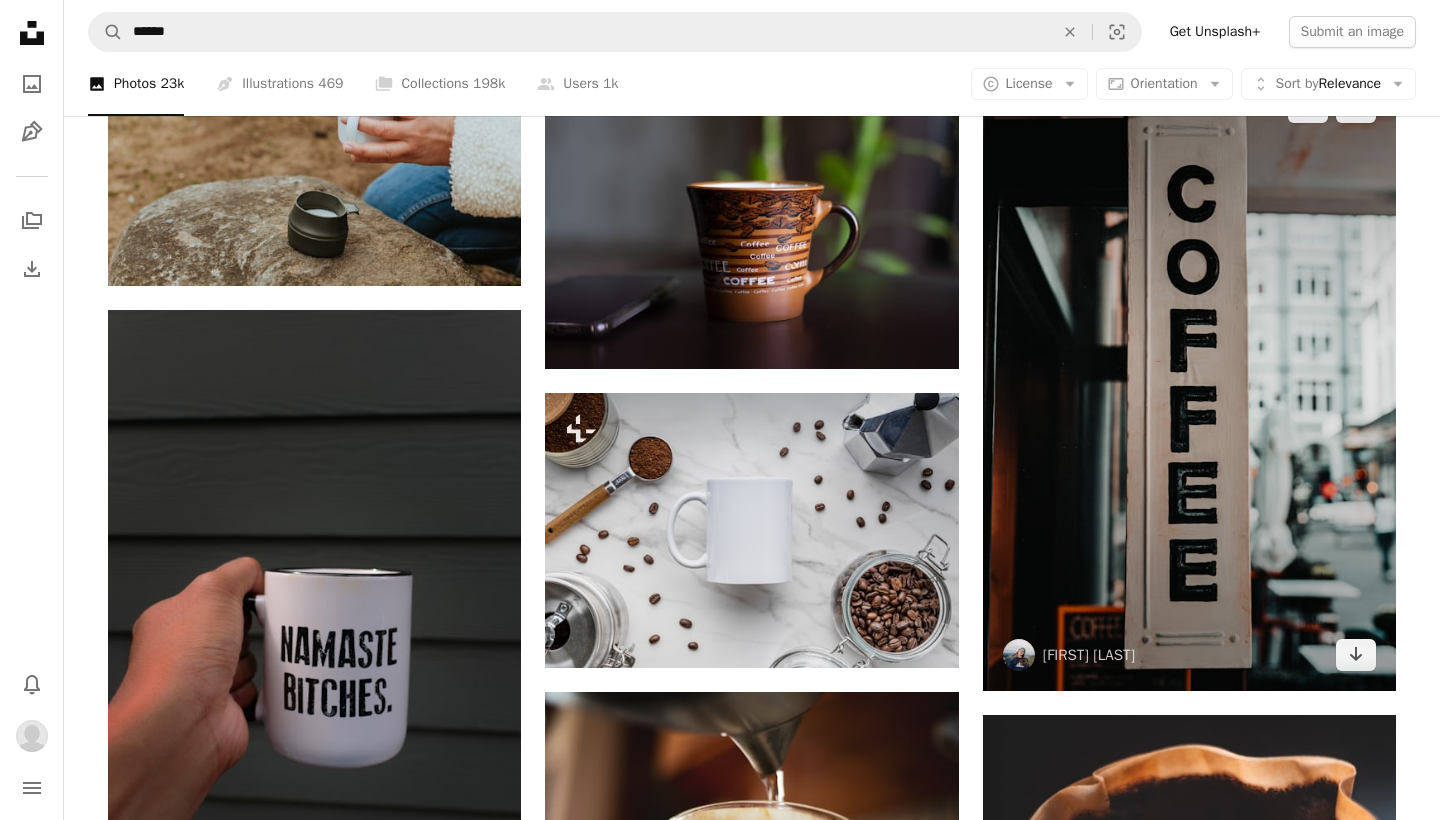 scroll, scrollTop: 118367, scrollLeft: 0, axis: vertical 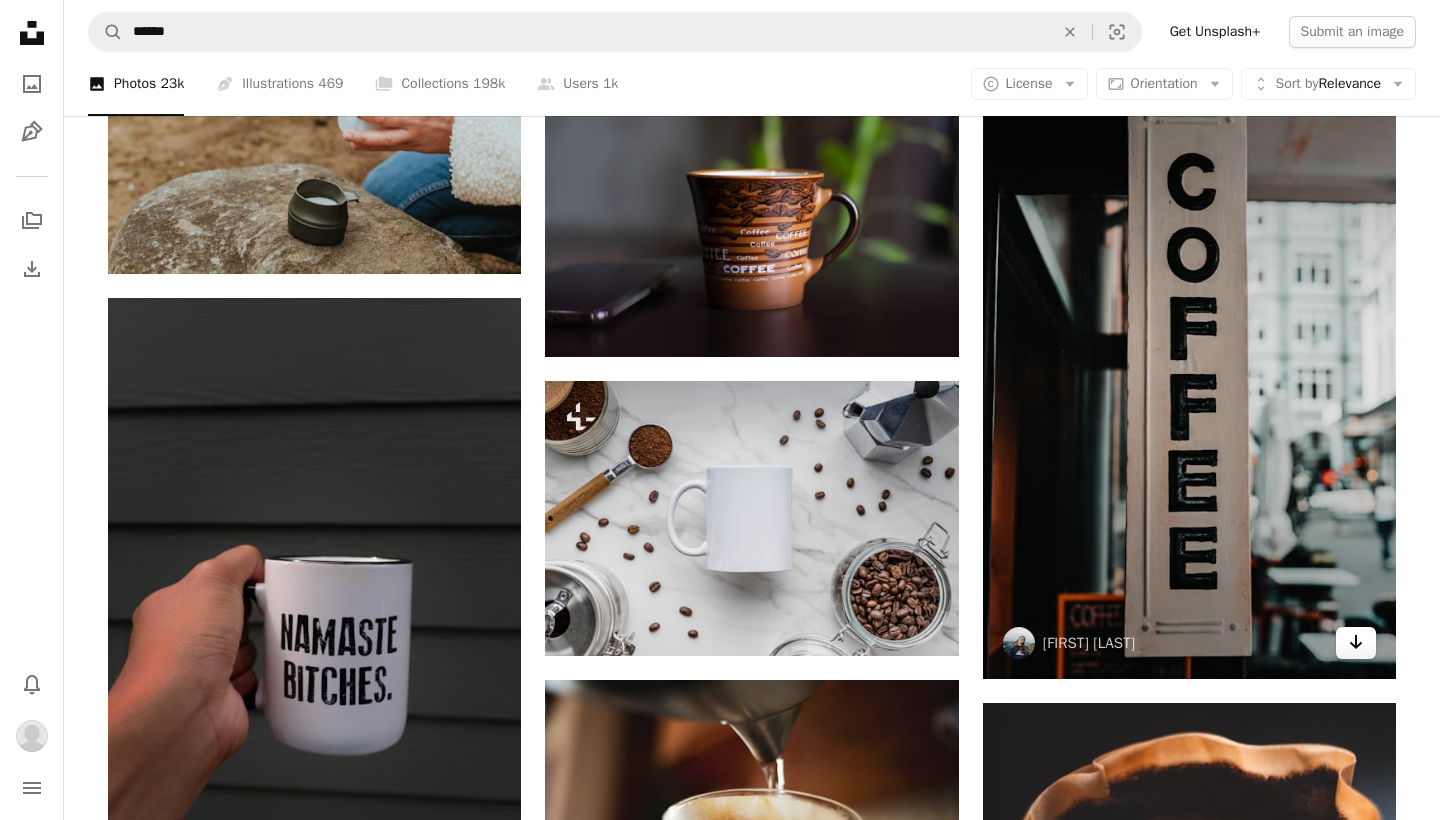 click on "Arrow pointing down" 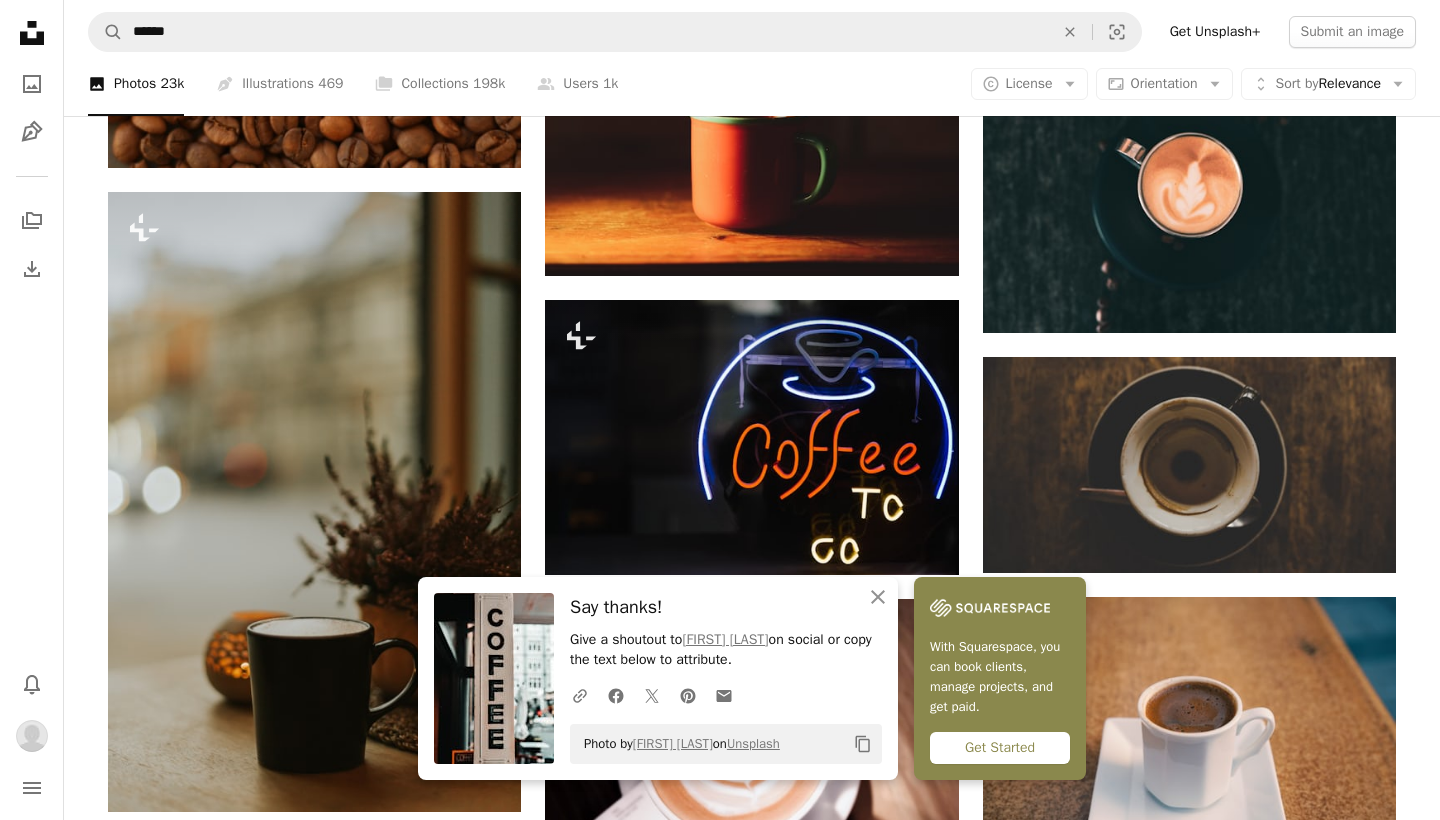 scroll, scrollTop: 119363, scrollLeft: 0, axis: vertical 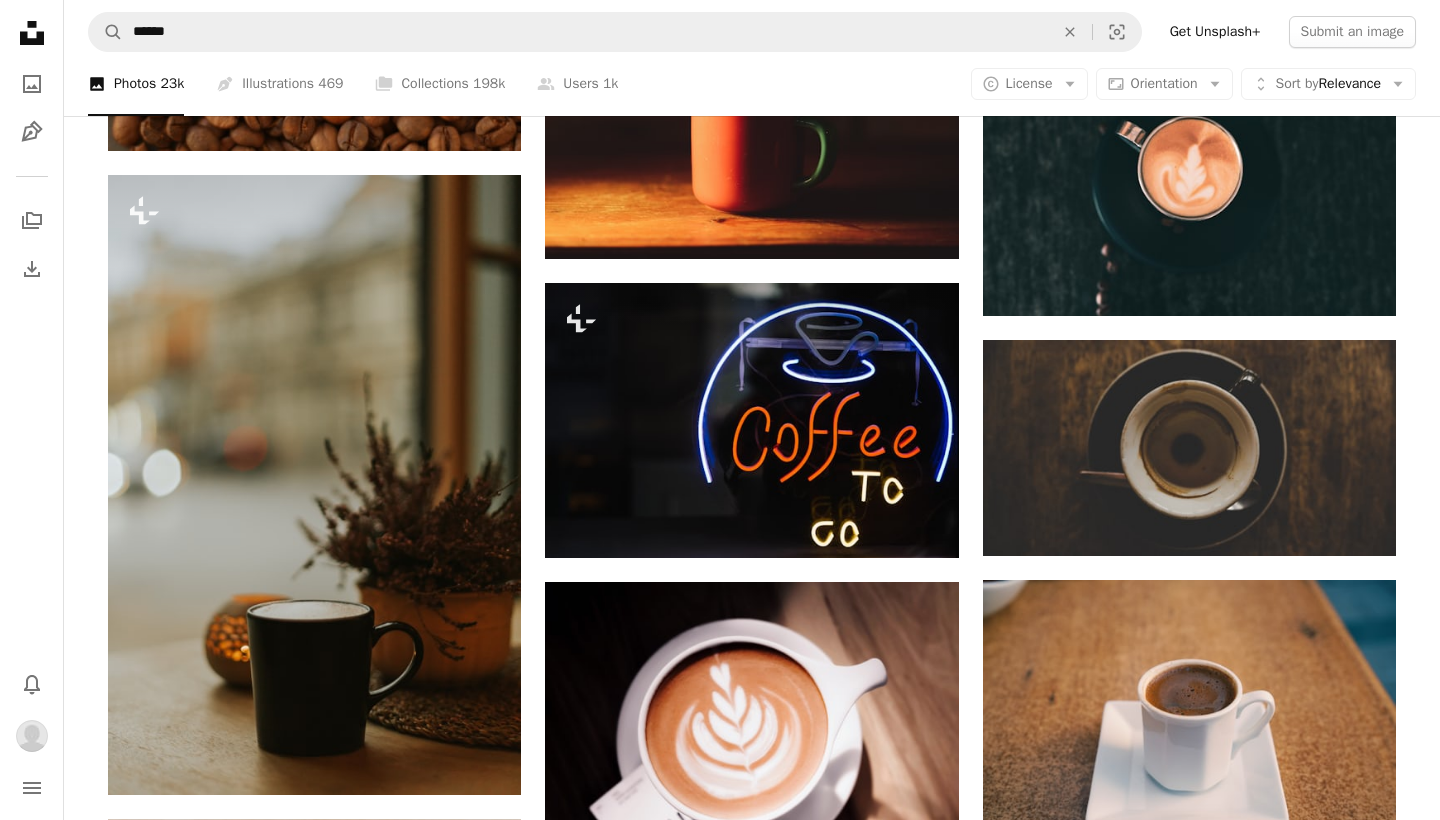 click on "An X shape Close Say thanks! Give a shoutout to [FIRST] [LAST] on social or copy the text below to attribute. A URL sharing icon (chains) Facebook icon X (formerly Twitter) icon Pinterest icon An envelope Photo by [FIRST] [LAST] on Unsplash
Copy content With Squarespace, you can book clients, manage projects, and get paid. Get Started Unsplash logo Unsplash Home A photo Pen Tool A stack of folders Download Bell navigation menu A magnifying glass ****** An X shape Visual search Get Unsplash+ Submit an image A photo Photos  23k Pen Tool Illustrations  469 A stack of folders Collections  198k A group of people Users  1k A copyright icon © License Arrow down Aspect ratio Orientation Arrow down Unfold Sort by Relevance Arrow down Filters Filters Coffee Chevron right coffee shop coffee bean cafe latte coffee beans espresso coffee cup tea iced coffee coffee machine black coffee coffee plant Promoted Collaboration with Patrick Tomasso A heart A plus sign Square Optimize your operations Cj" at bounding box center [720, -57205] 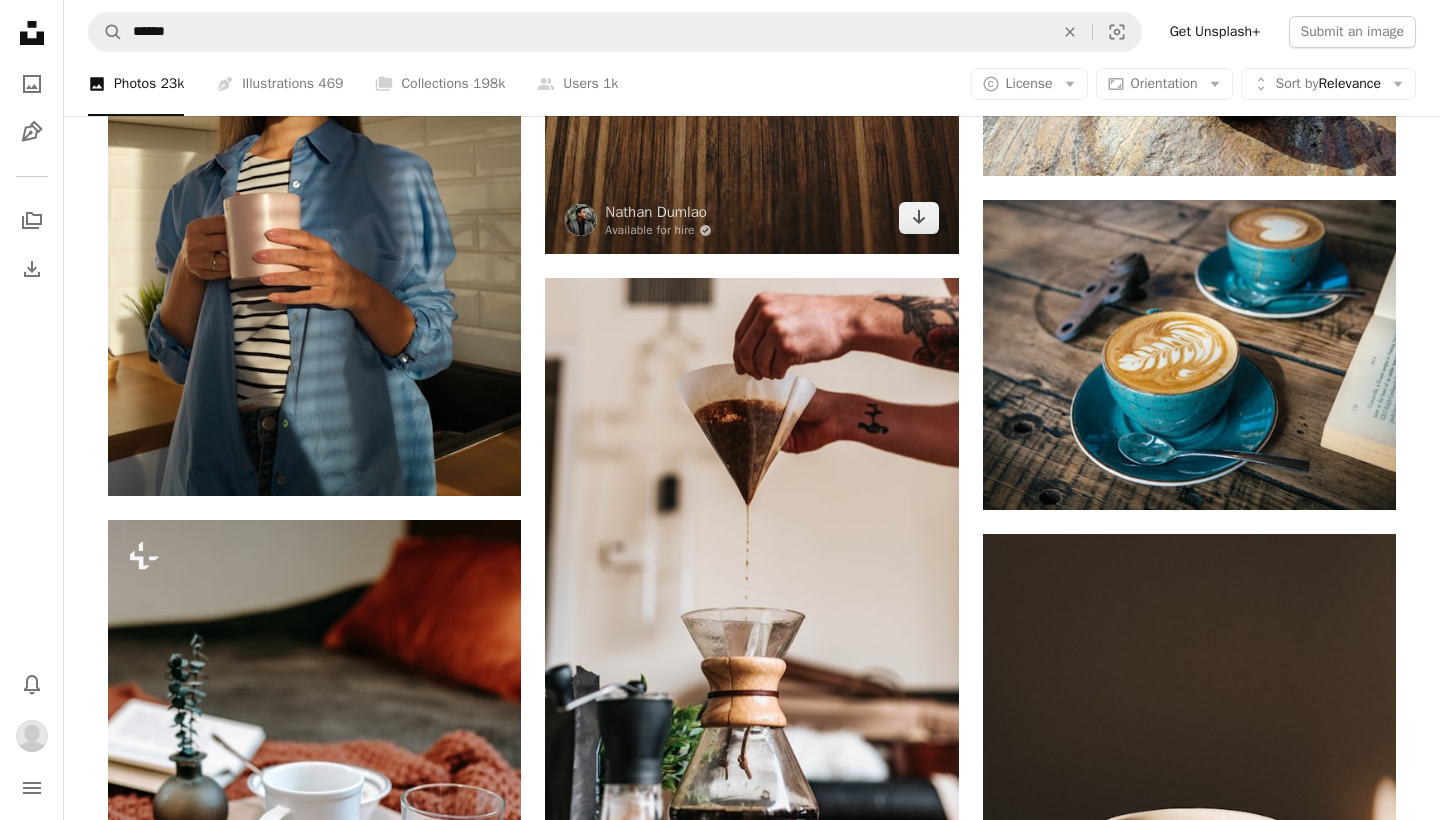 scroll, scrollTop: 126062, scrollLeft: 0, axis: vertical 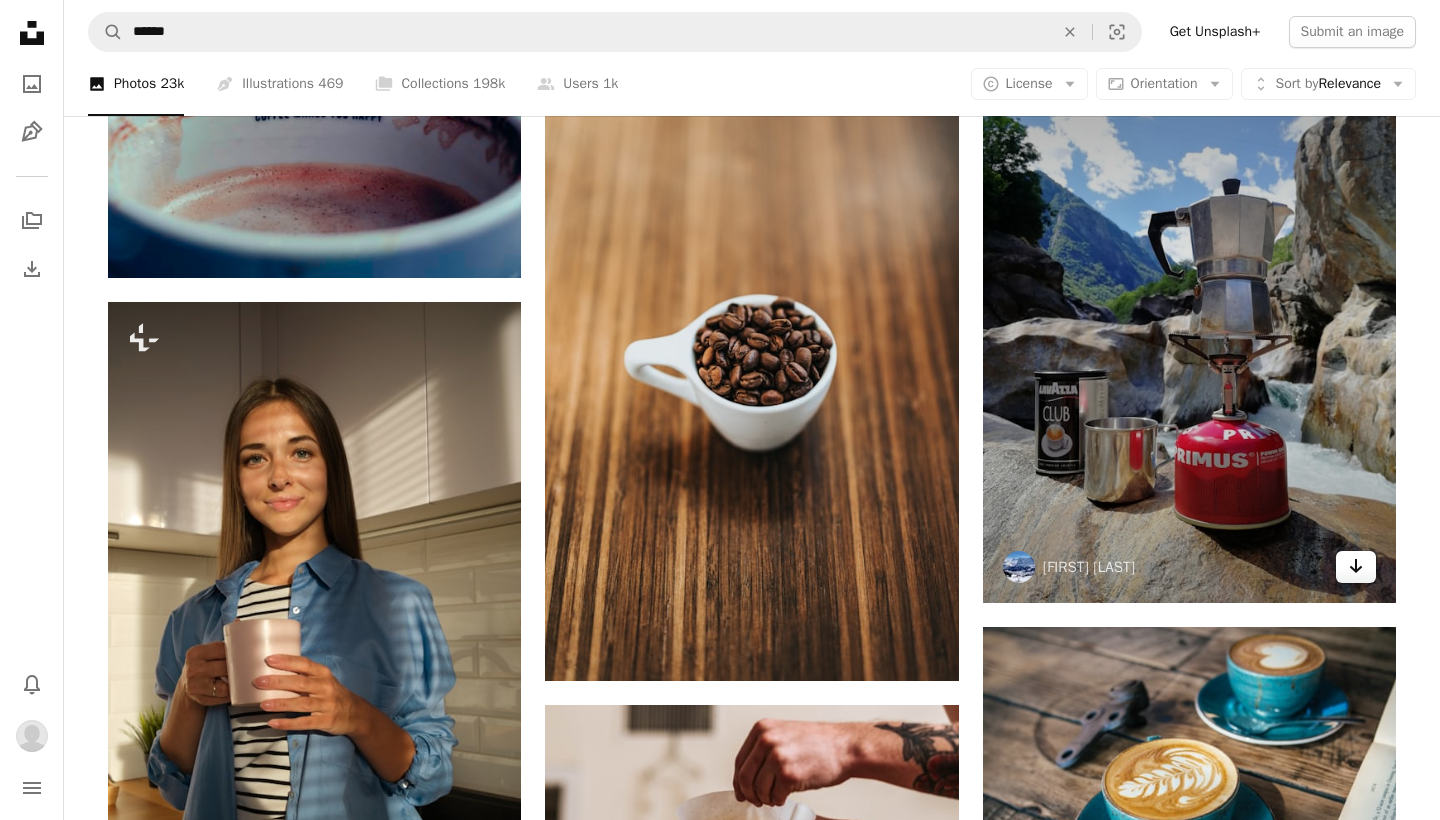 click on "Arrow pointing down" 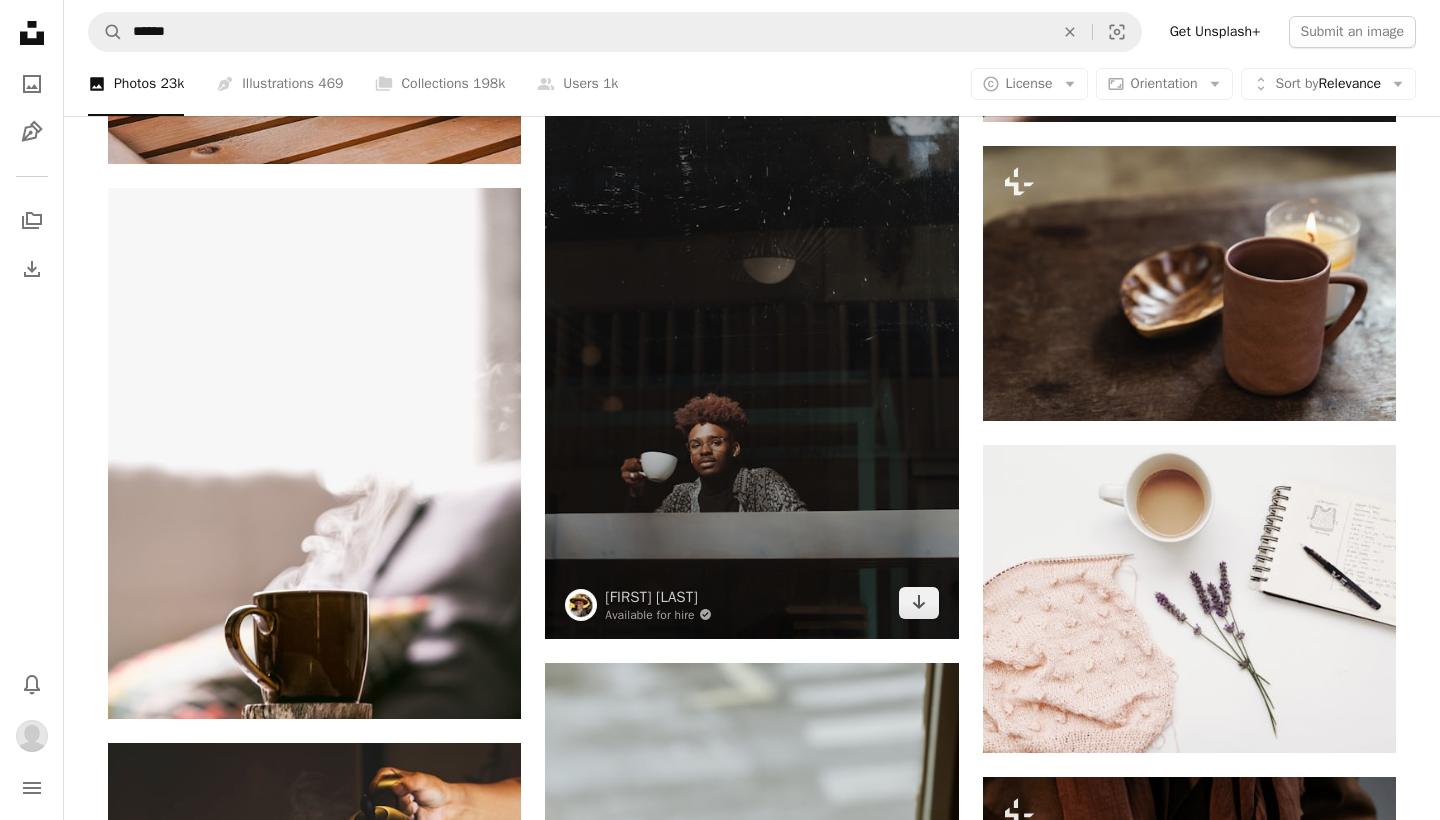 scroll, scrollTop: 128006, scrollLeft: 0, axis: vertical 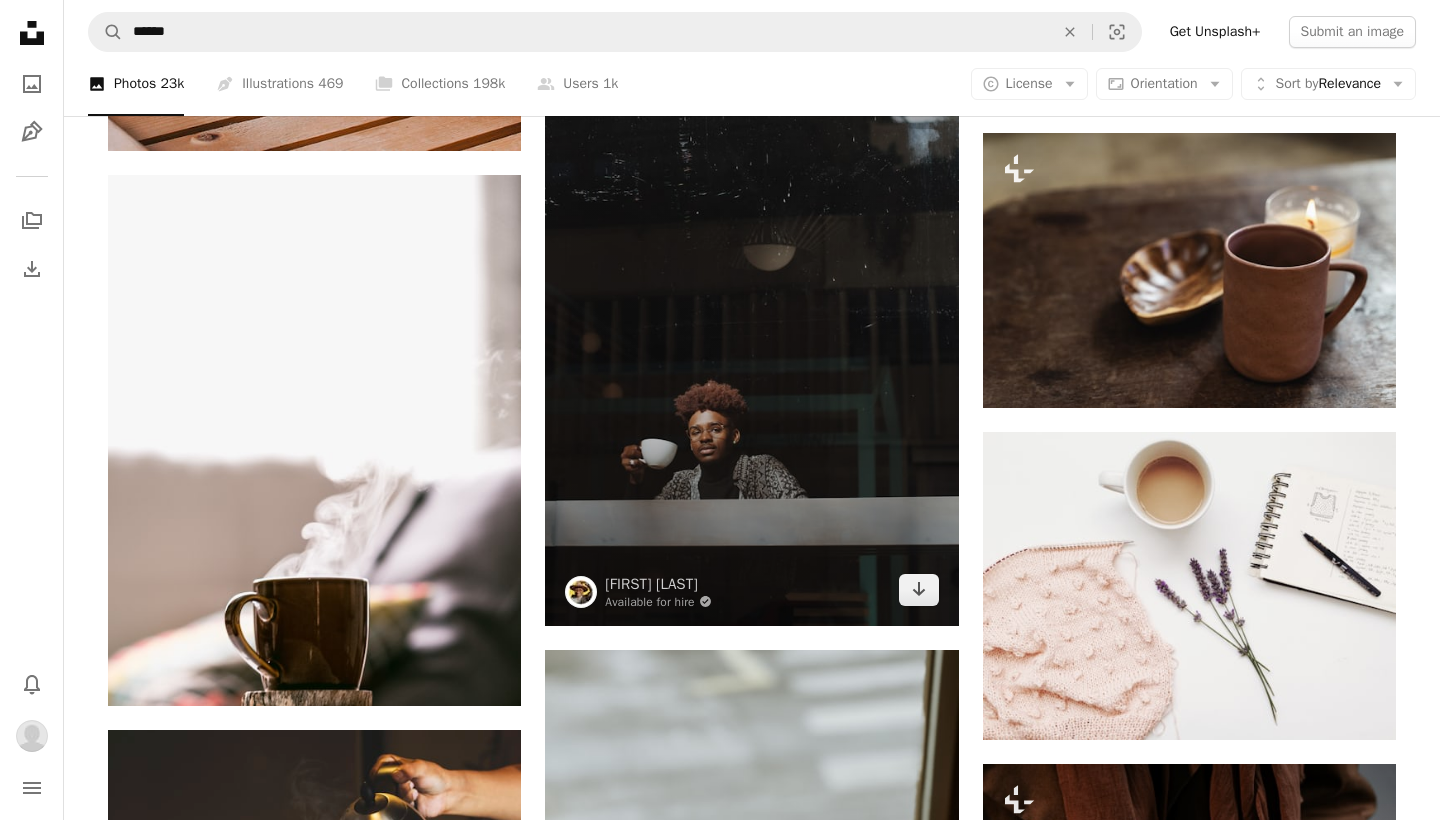 click on "Arrow pointing down" 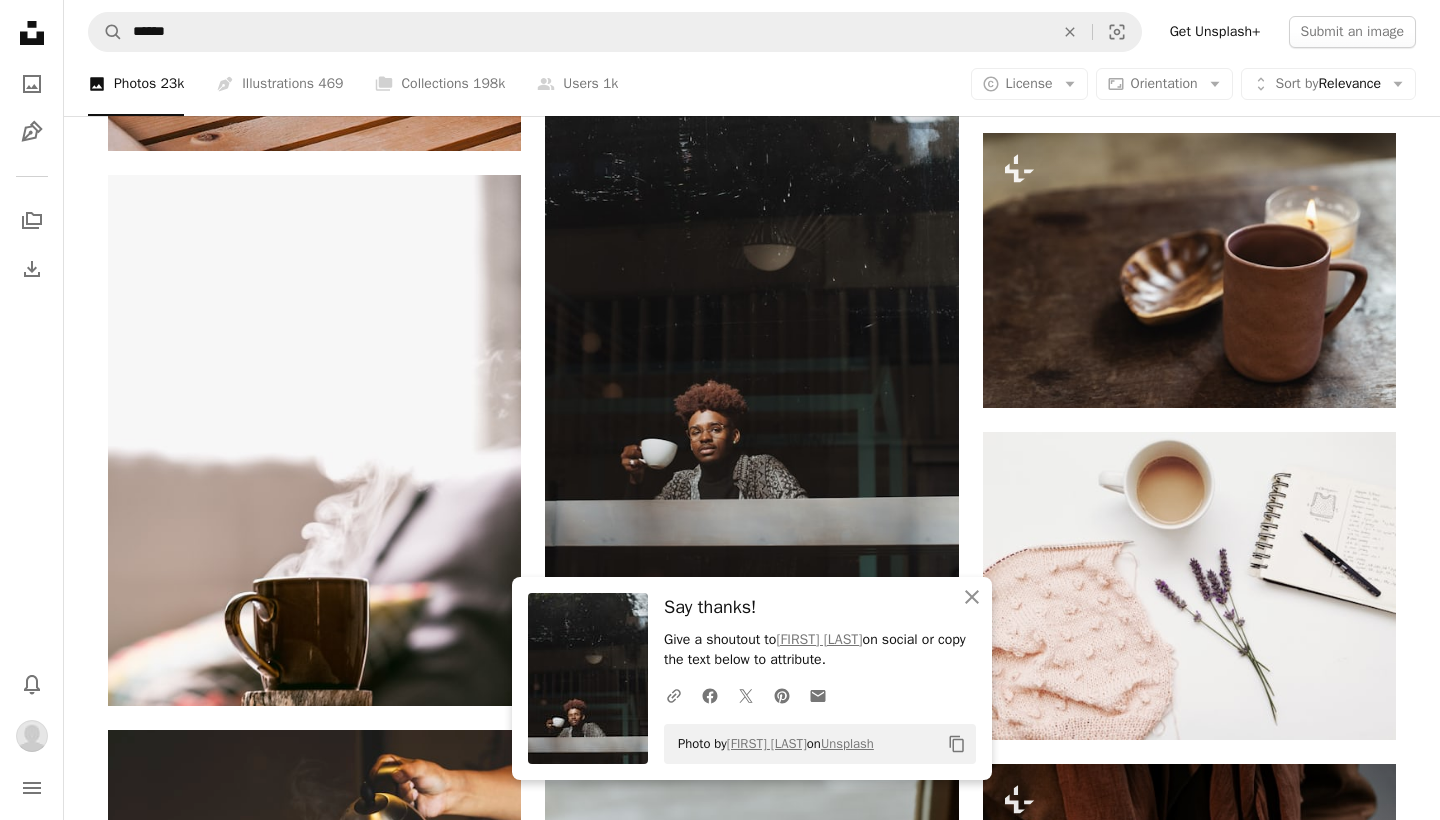 click on "Say thanks! Give a shoutout to [FIRST] [LAST] on social or copy the text below to attribute. A URL sharing icon (chains) Facebook icon X (formerly Twitter) icon Pinterest icon An envelope Photo by [FIRST] [LAST] on Unsplash
Copy content" at bounding box center [820, 678] 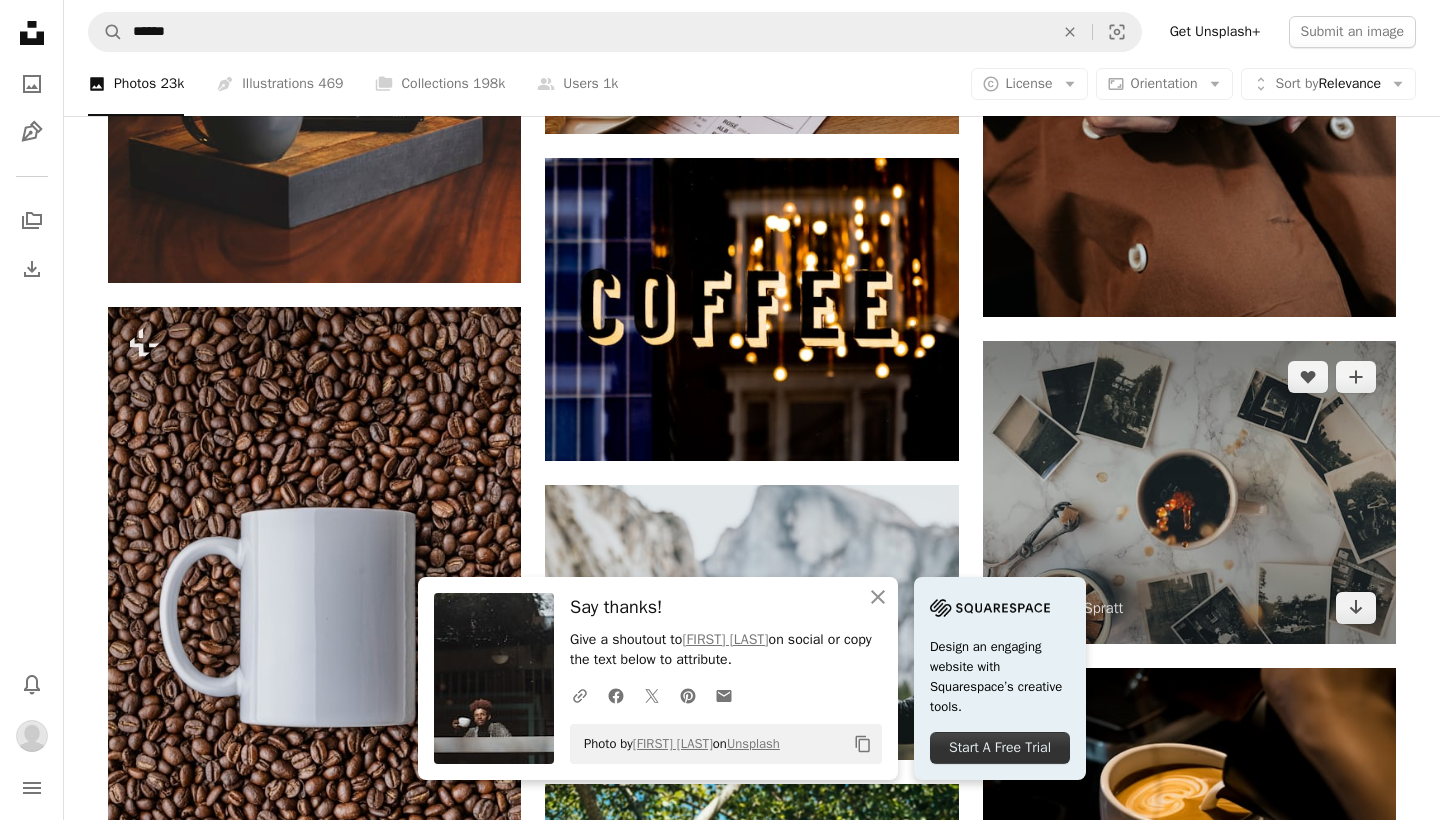 scroll, scrollTop: 129094, scrollLeft: 0, axis: vertical 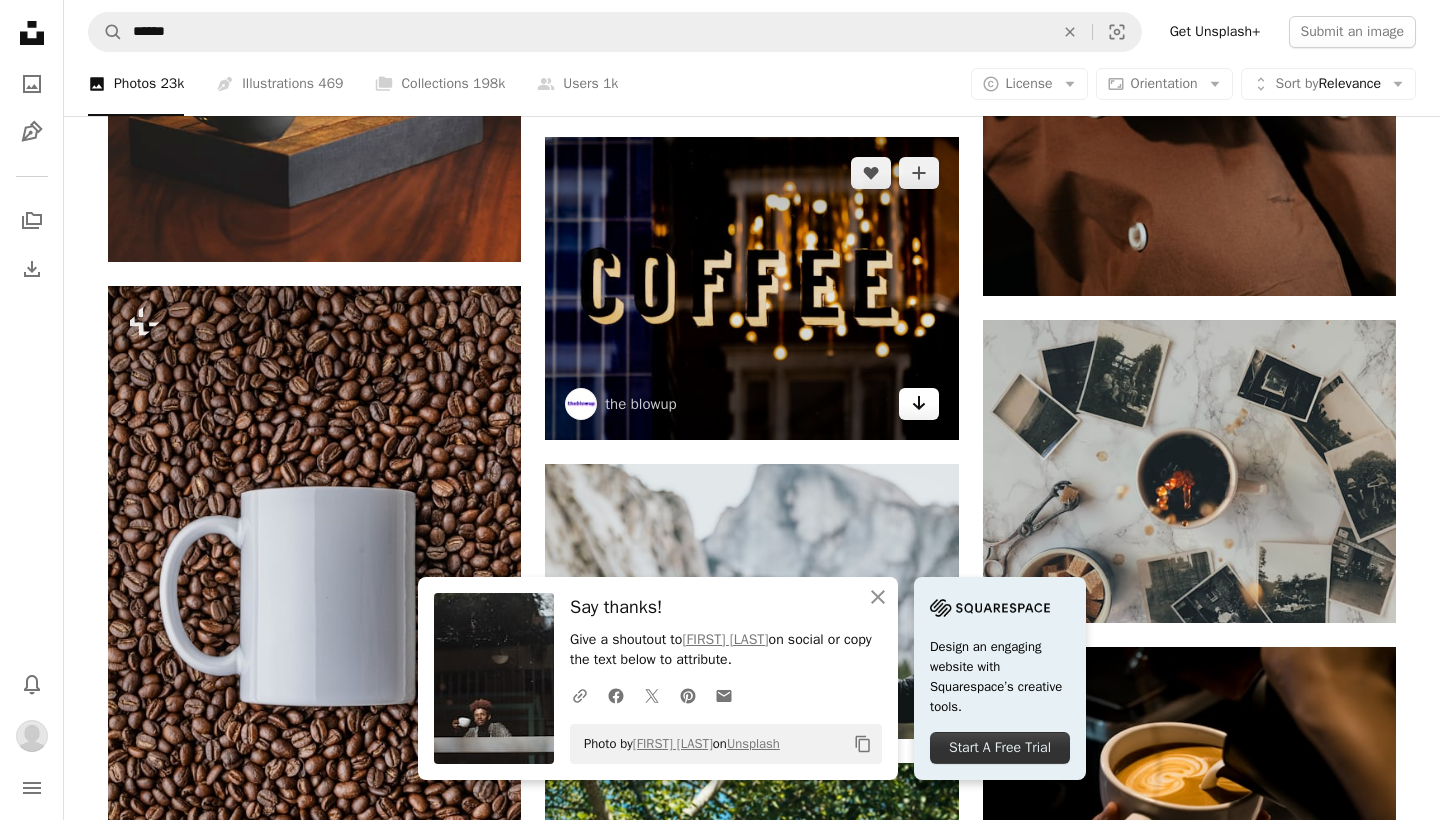 click on "Arrow pointing down" 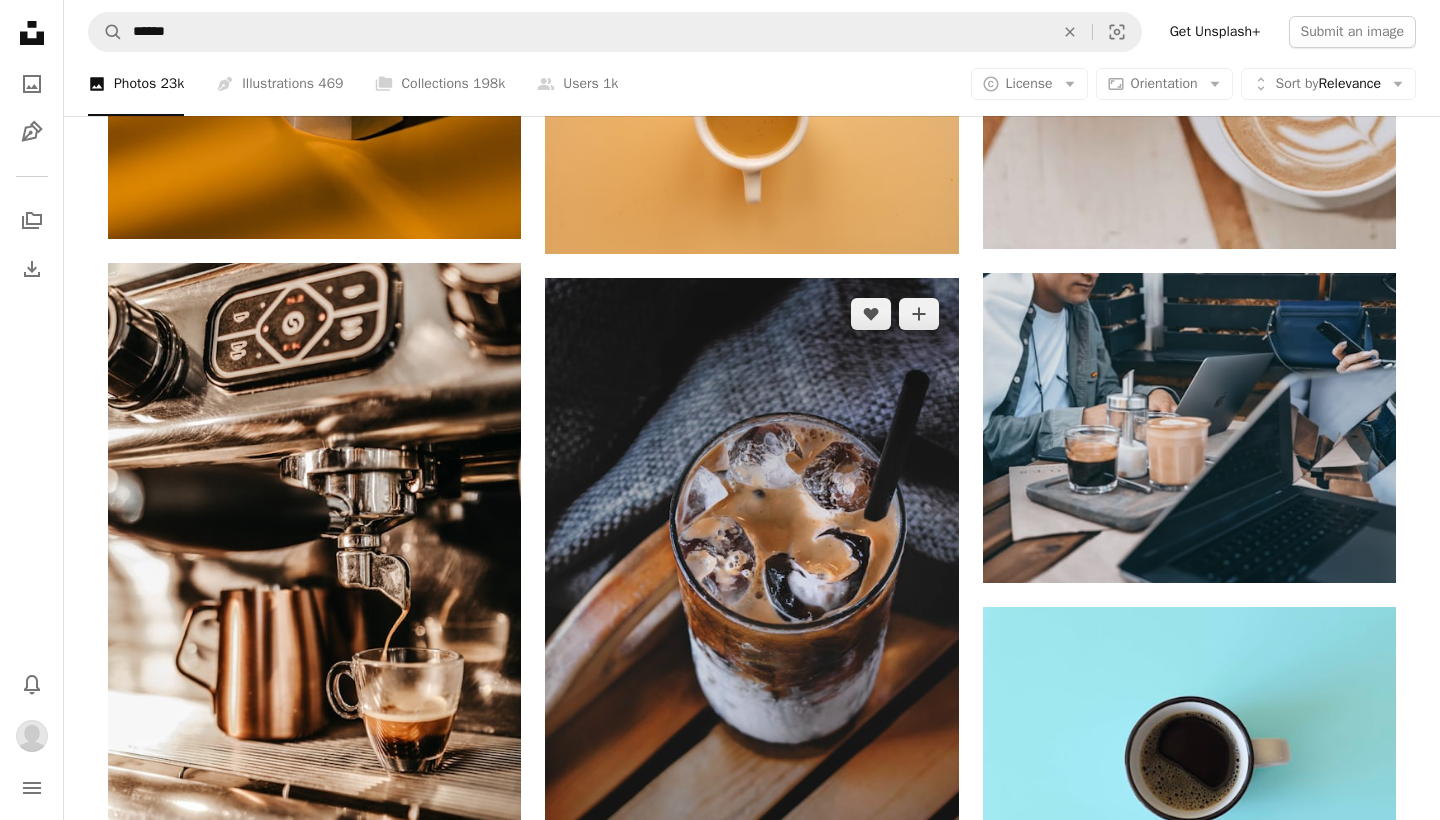 scroll, scrollTop: 138788, scrollLeft: 0, axis: vertical 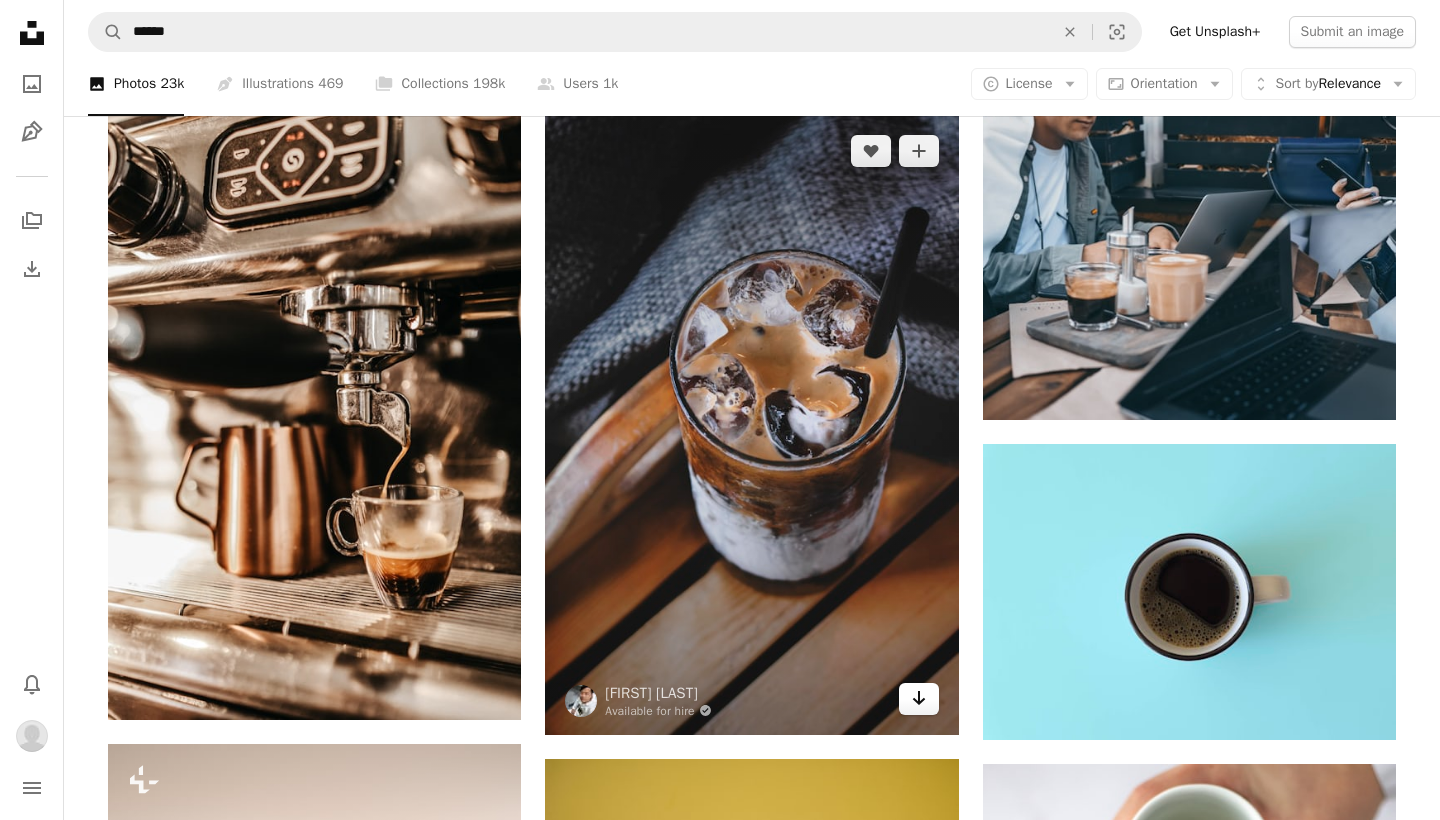 click on "Arrow pointing down" 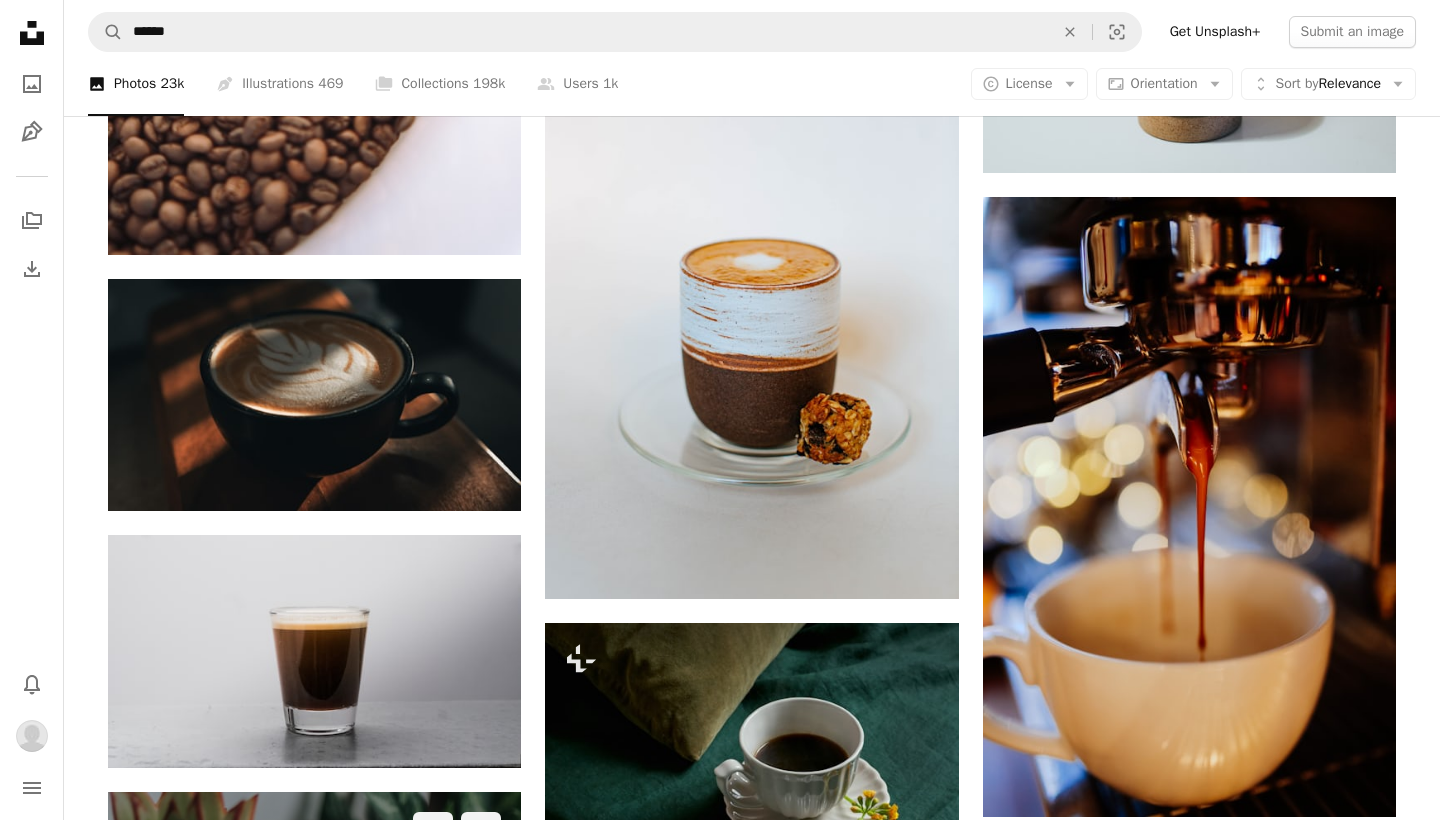 scroll, scrollTop: 160884, scrollLeft: 0, axis: vertical 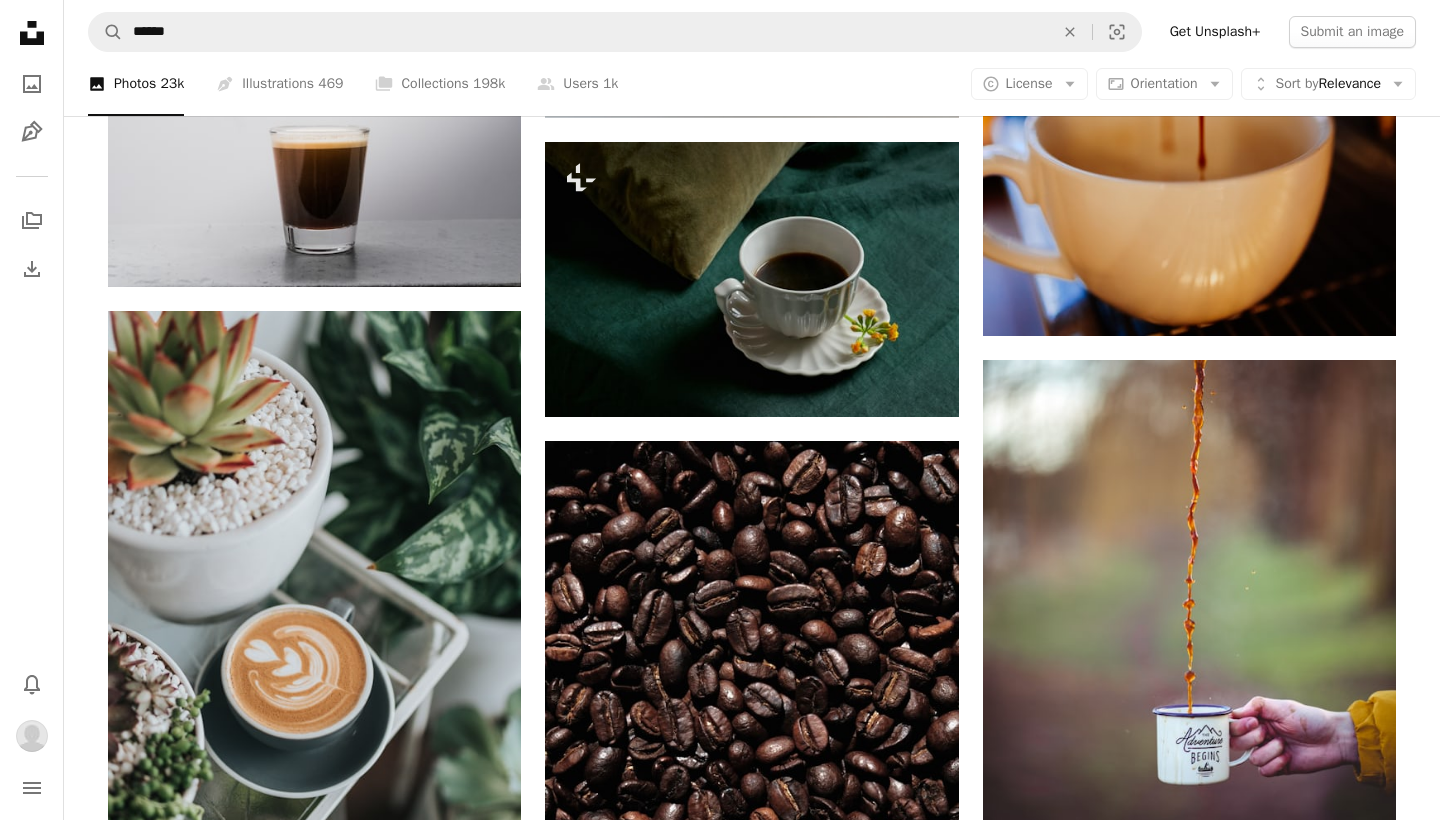 click on "Get Unsplash+" at bounding box center (1215, 32) 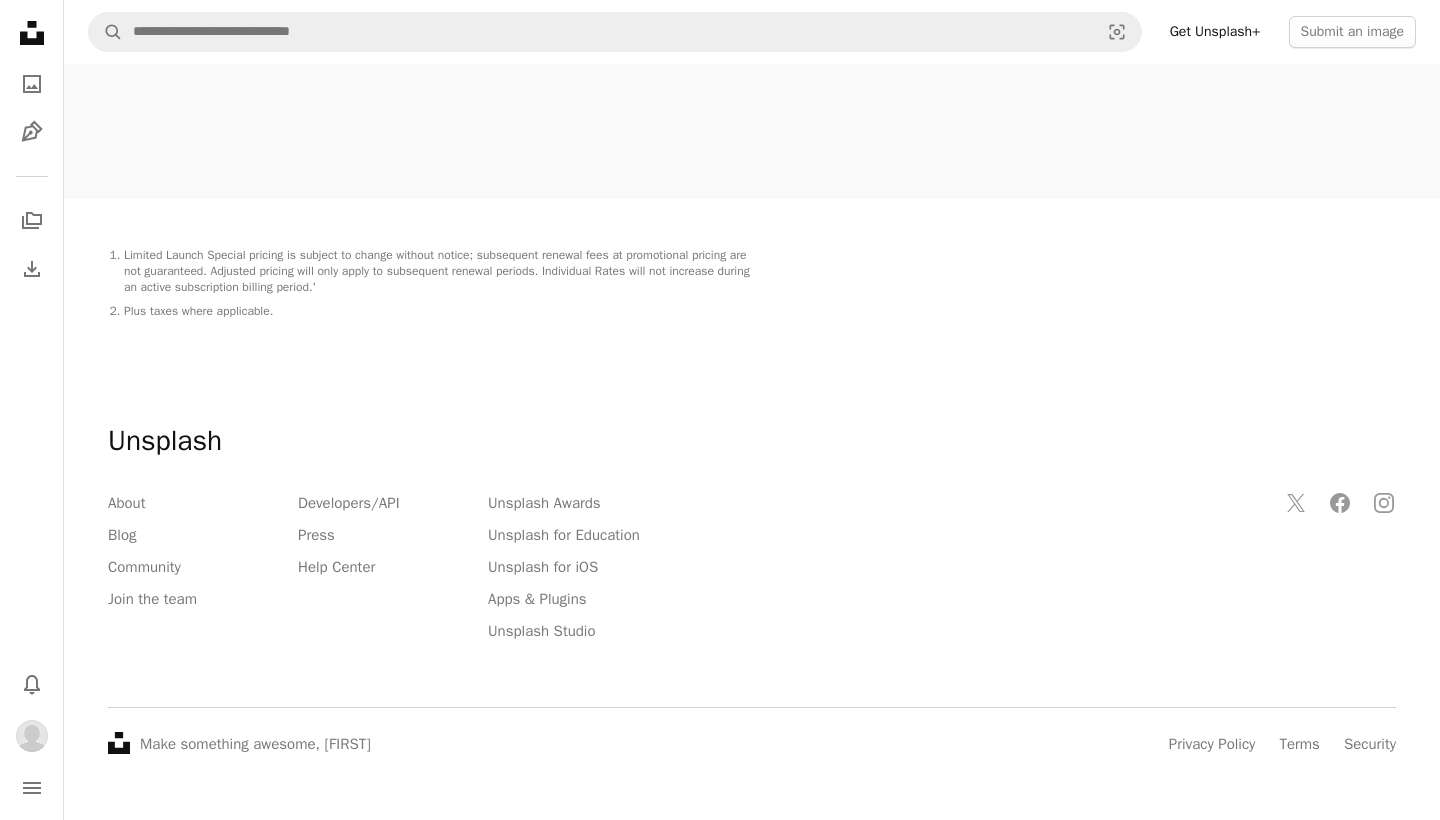 scroll, scrollTop: 0, scrollLeft: 0, axis: both 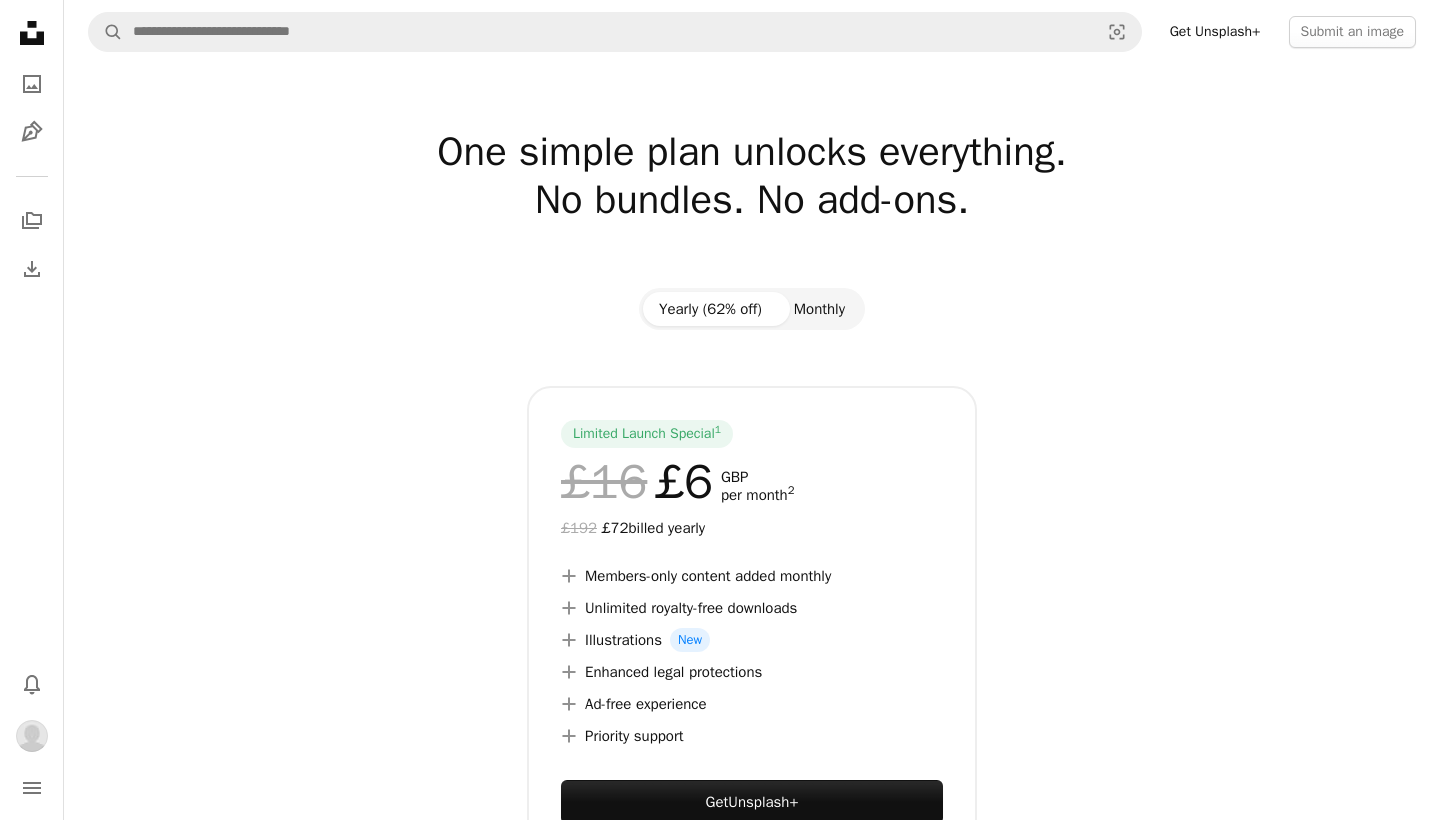click on "Monthly" at bounding box center (819, 309) 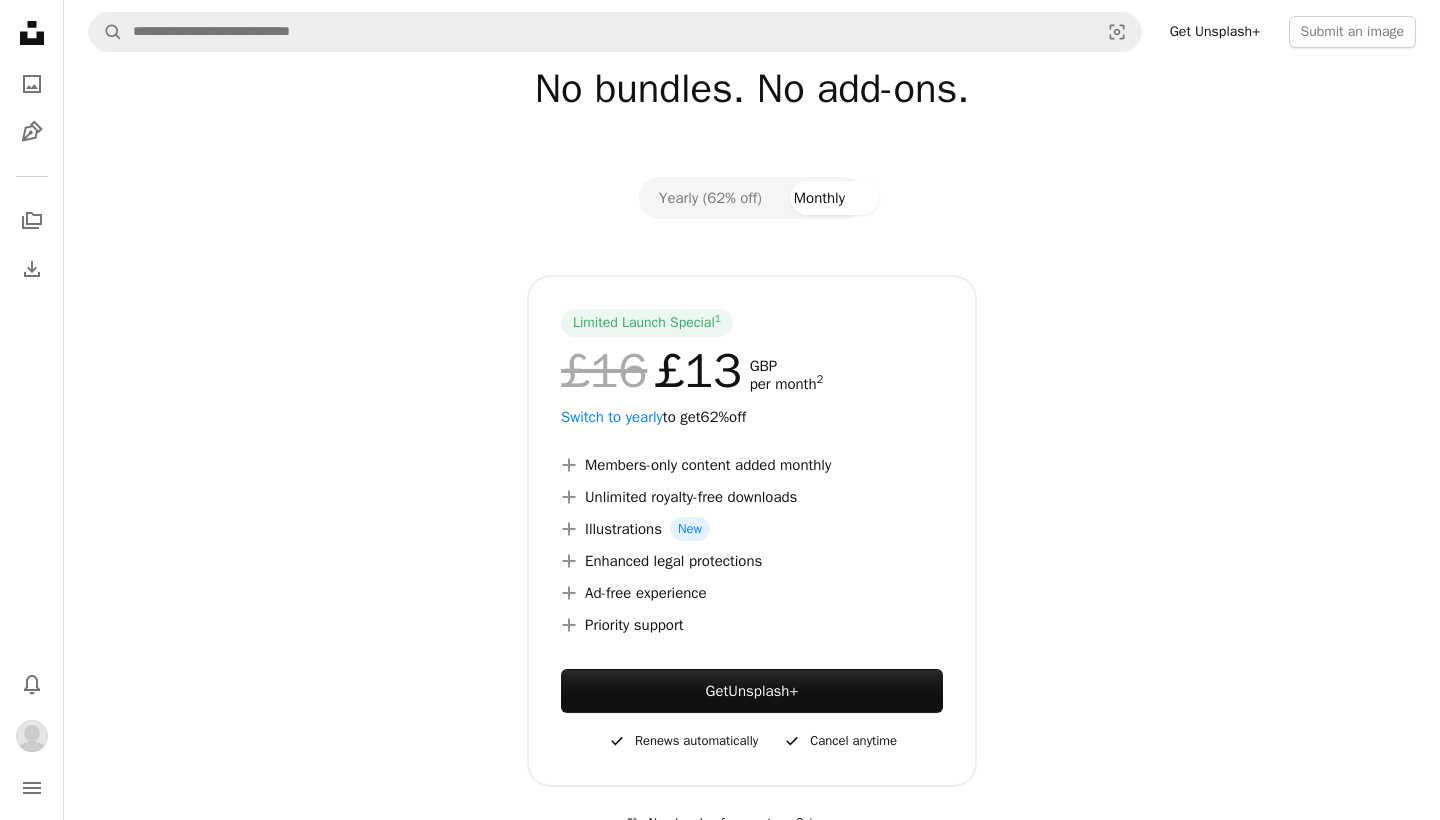 scroll, scrollTop: 111, scrollLeft: 0, axis: vertical 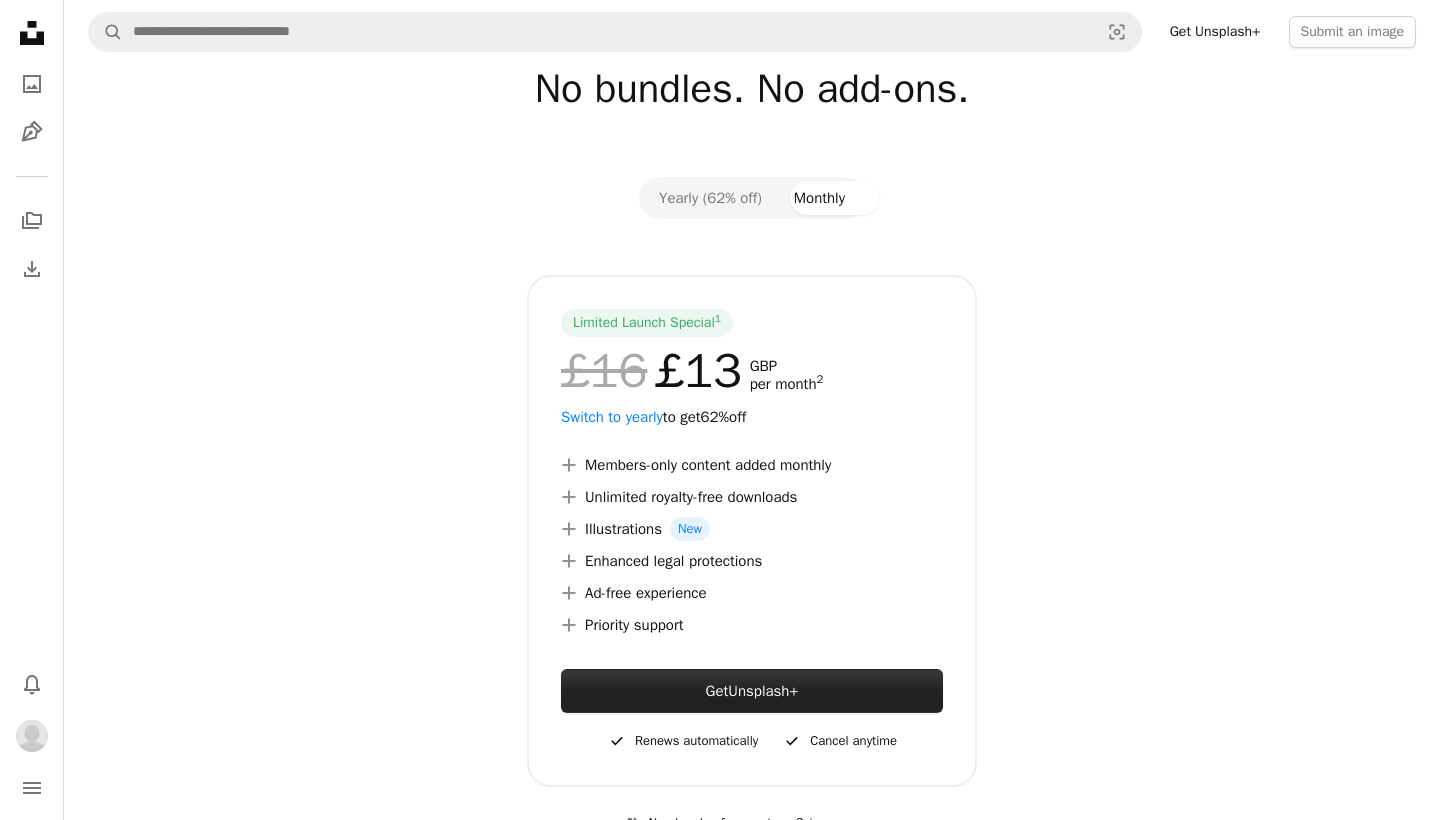 click on "Unsplash+" at bounding box center (763, 691) 